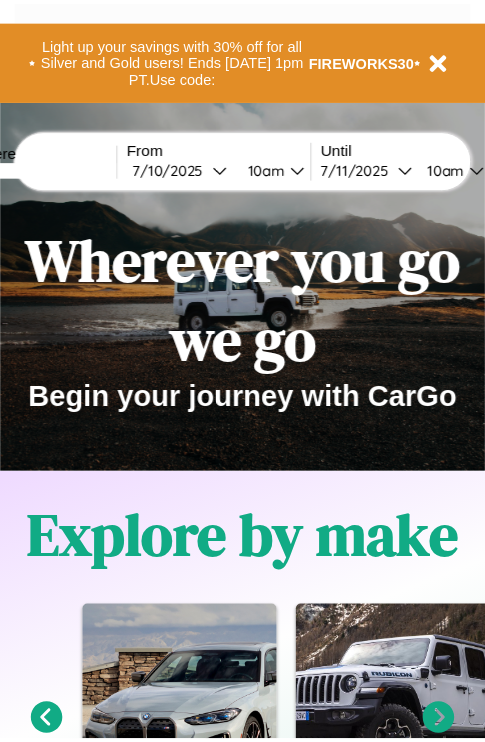 scroll, scrollTop: 0, scrollLeft: 0, axis: both 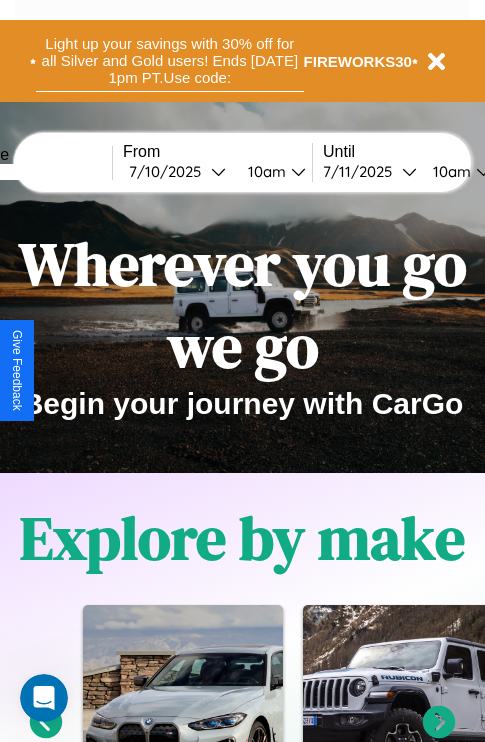 click on "Light up your savings with 30% off for all Silver and Gold users! Ends 8/1 at 1pm PT.  Use code:" at bounding box center (170, 61) 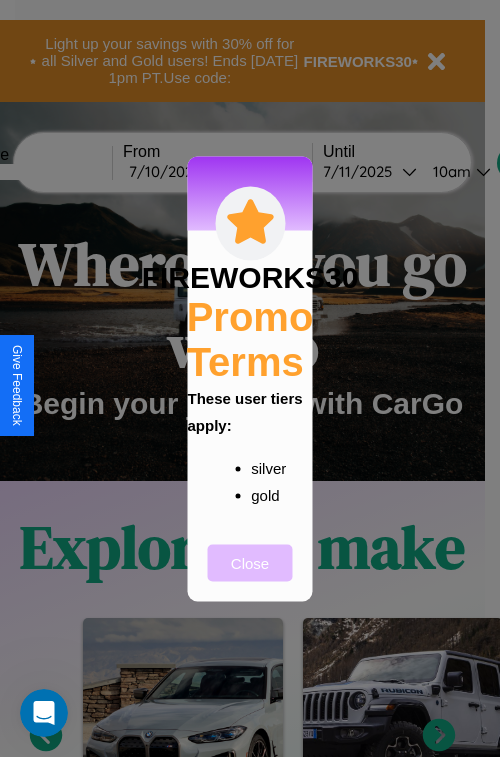 click on "Close" at bounding box center [250, 562] 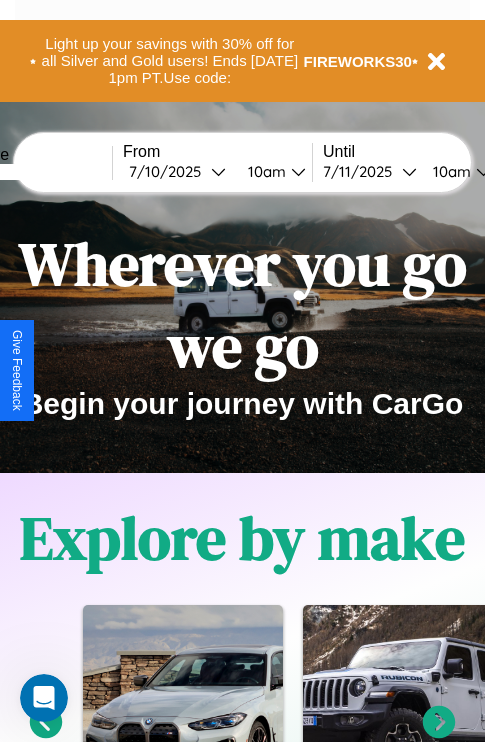 click at bounding box center [37, 172] 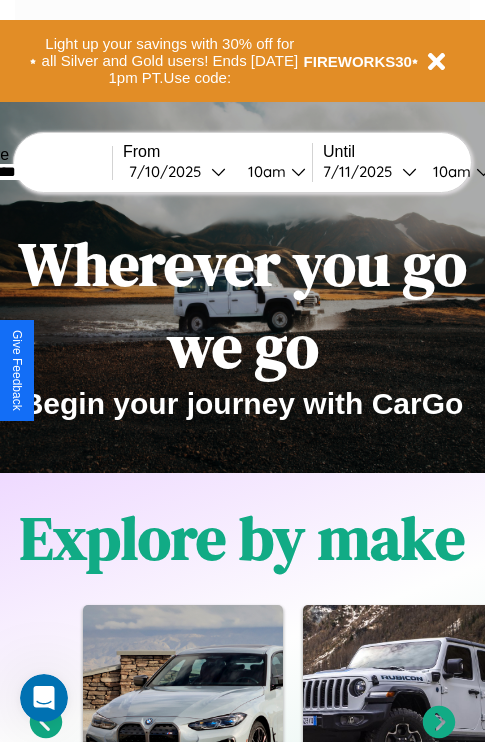 type on "*********" 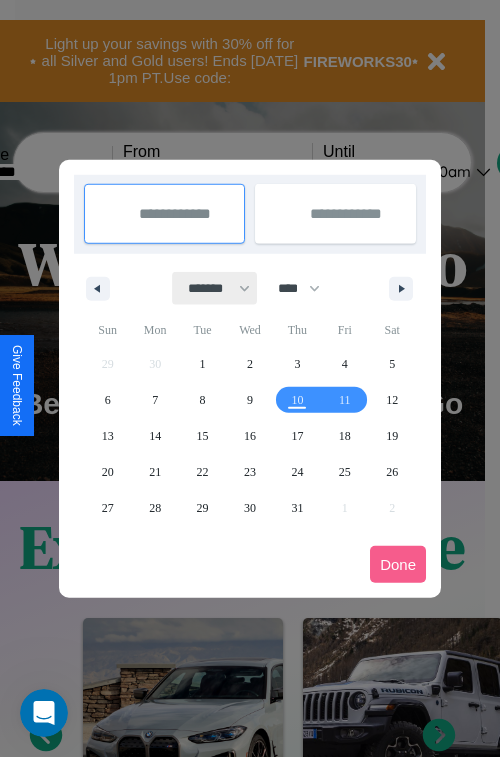 click on "******* ******** ***** ***** *** **** **** ****** ********* ******* ******** ********" at bounding box center (215, 288) 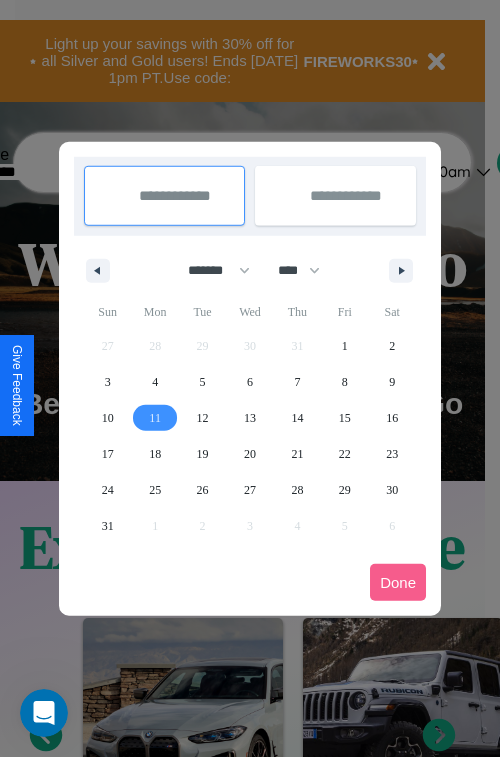 click on "11" at bounding box center [155, 418] 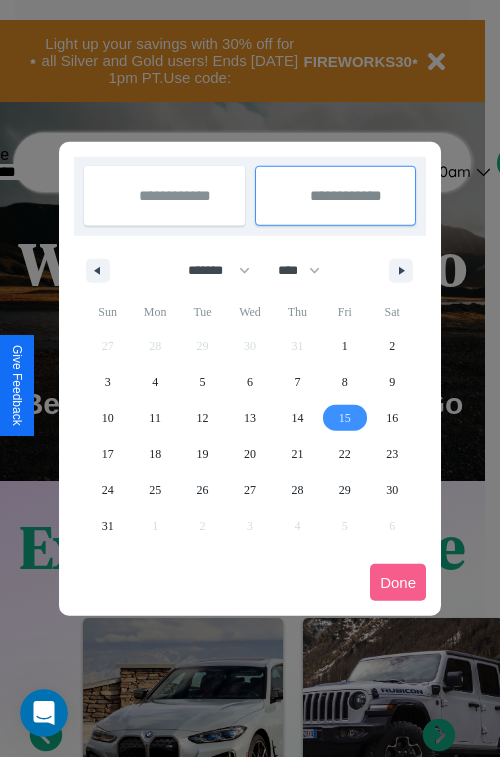 click on "15" at bounding box center [345, 418] 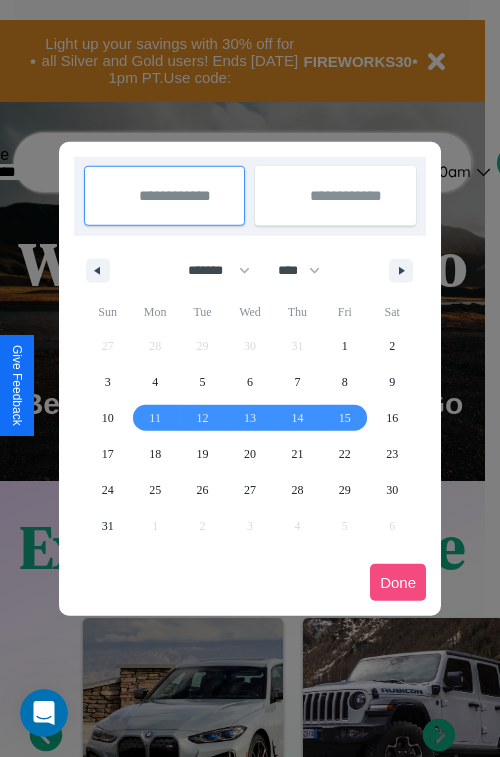 click on "Done" at bounding box center (398, 582) 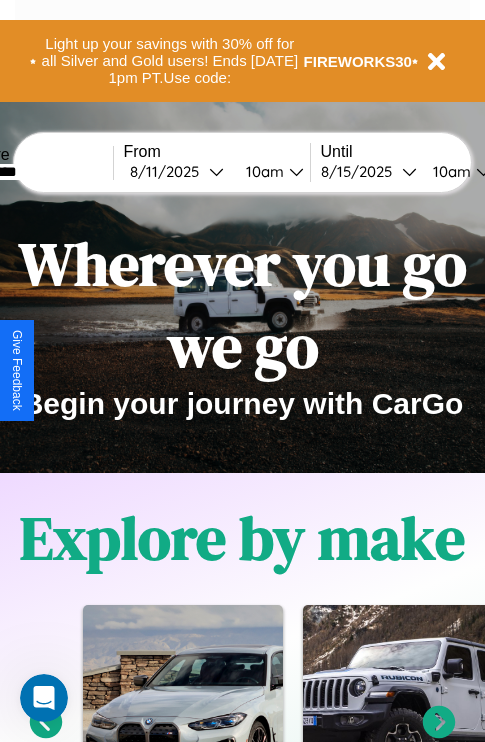 click on "10am" at bounding box center (262, 171) 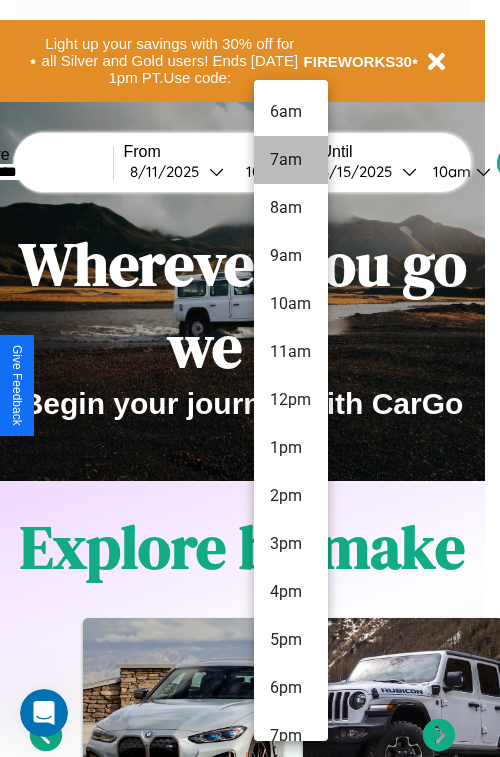 click on "7am" at bounding box center (291, 160) 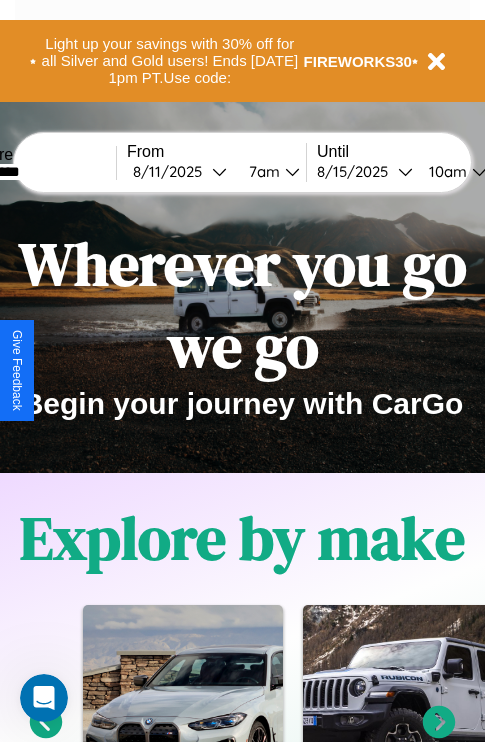 click on "10am" at bounding box center [445, 171] 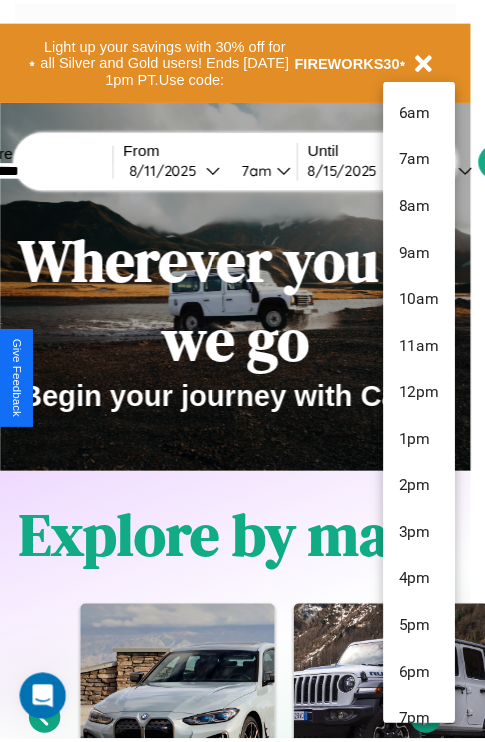 scroll, scrollTop: 163, scrollLeft: 0, axis: vertical 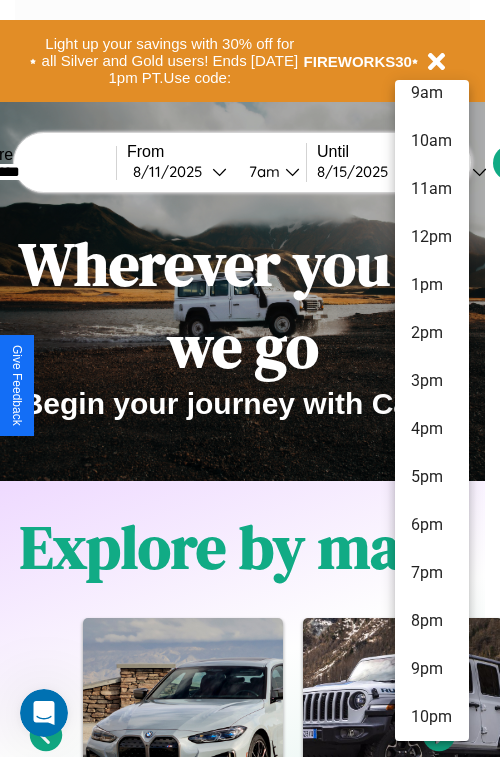 click on "10pm" at bounding box center (432, 717) 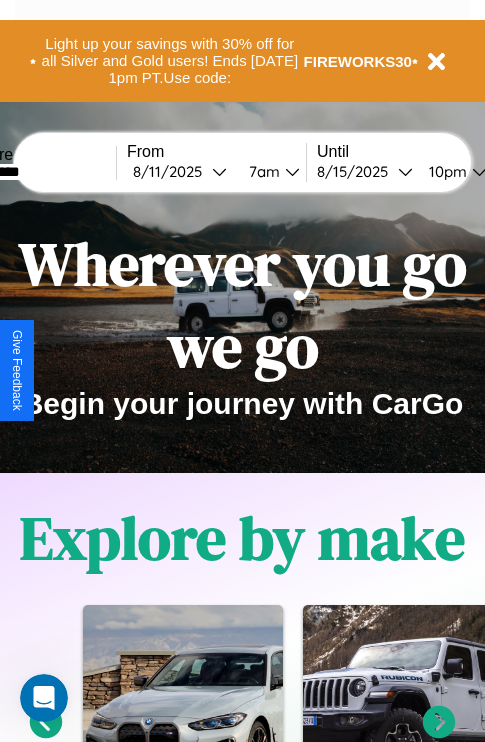 scroll, scrollTop: 0, scrollLeft: 69, axis: horizontal 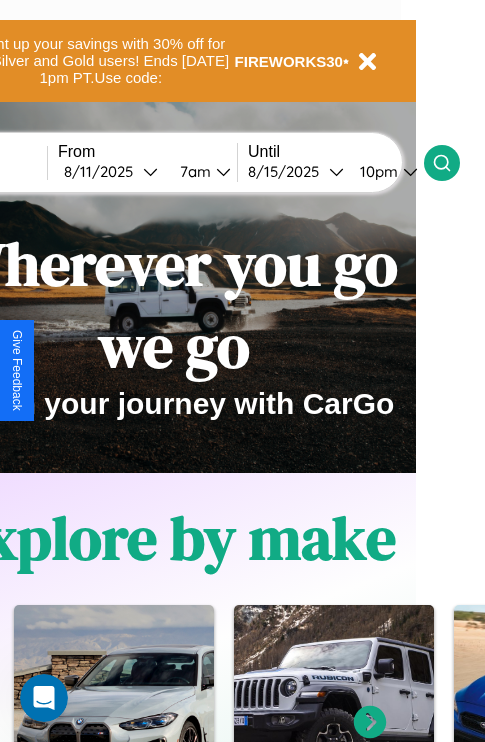 click 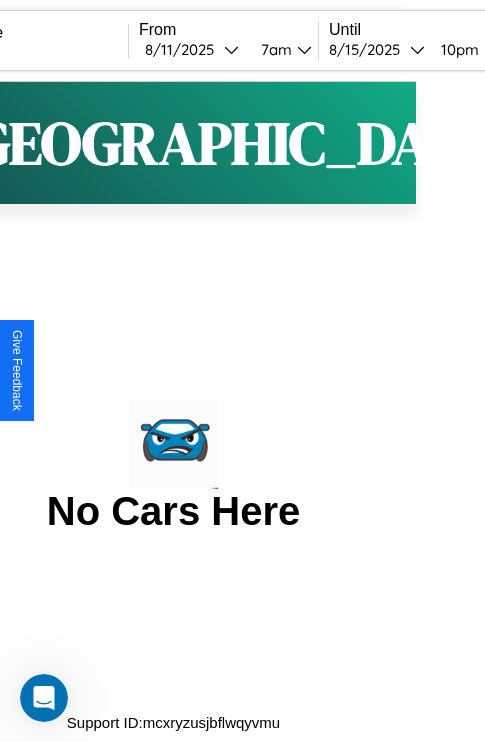 scroll, scrollTop: 0, scrollLeft: 0, axis: both 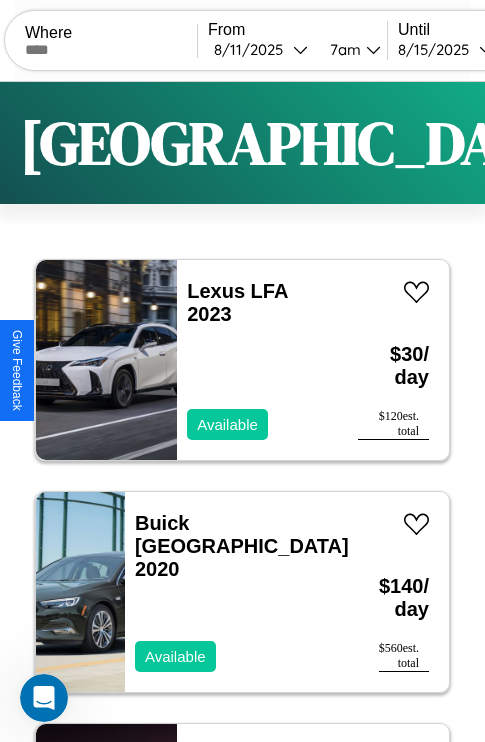 click on "Filters" at bounding box center (640, 143) 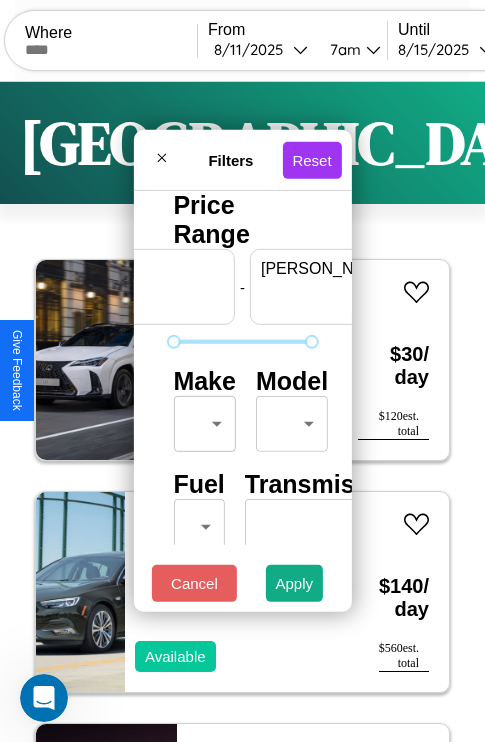 scroll, scrollTop: 0, scrollLeft: 124, axis: horizontal 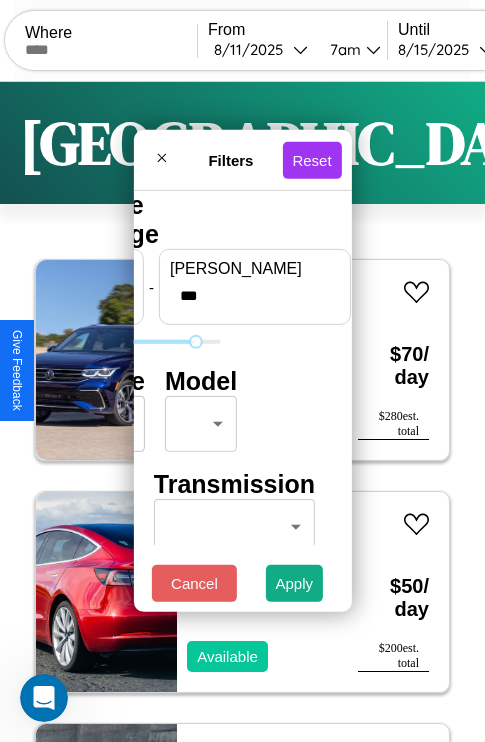 type on "***" 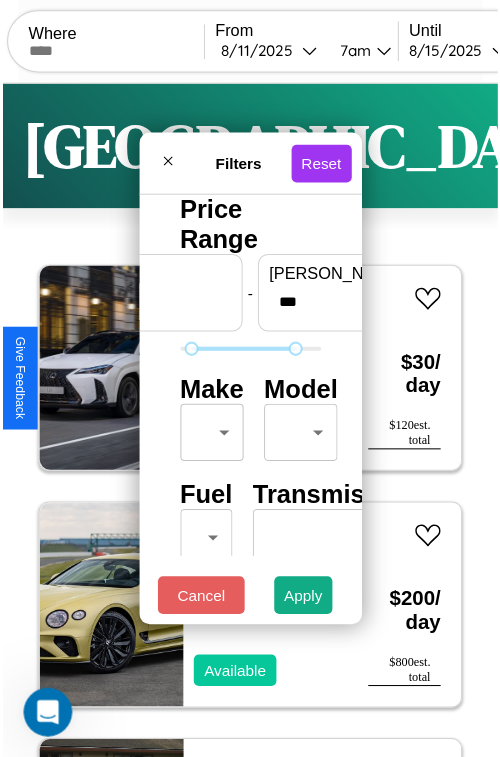 scroll, scrollTop: 59, scrollLeft: 0, axis: vertical 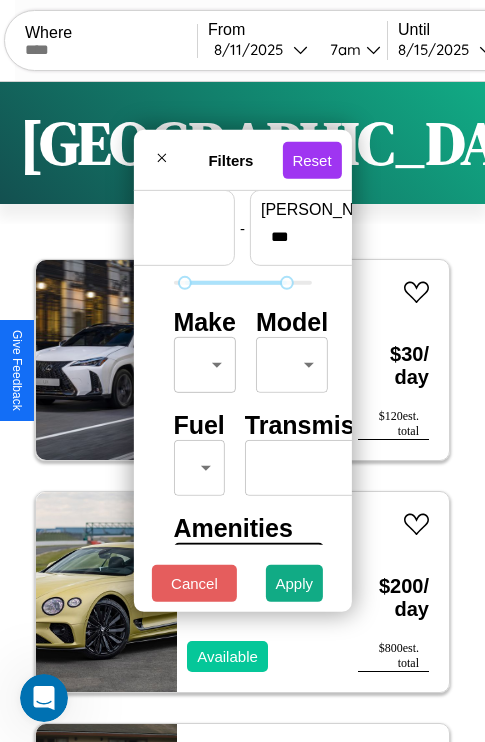type on "**" 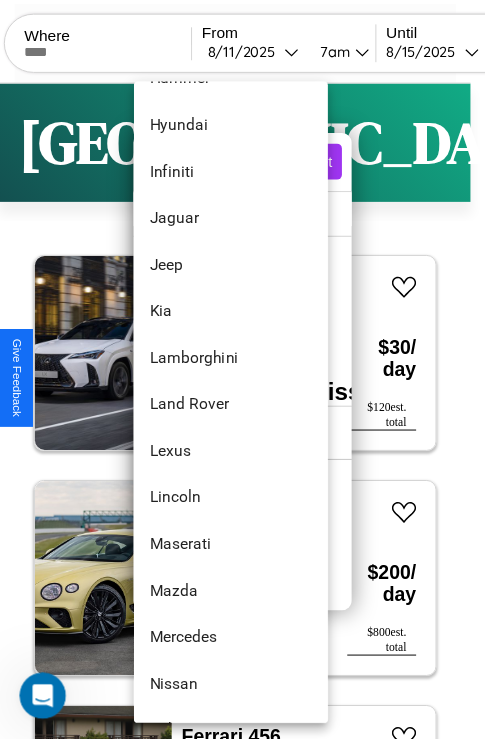 scroll, scrollTop: 854, scrollLeft: 0, axis: vertical 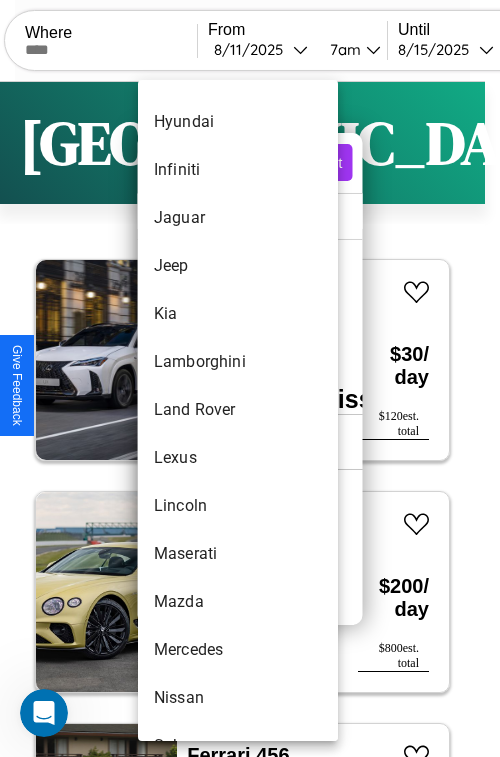click on "Land Rover" at bounding box center [238, 410] 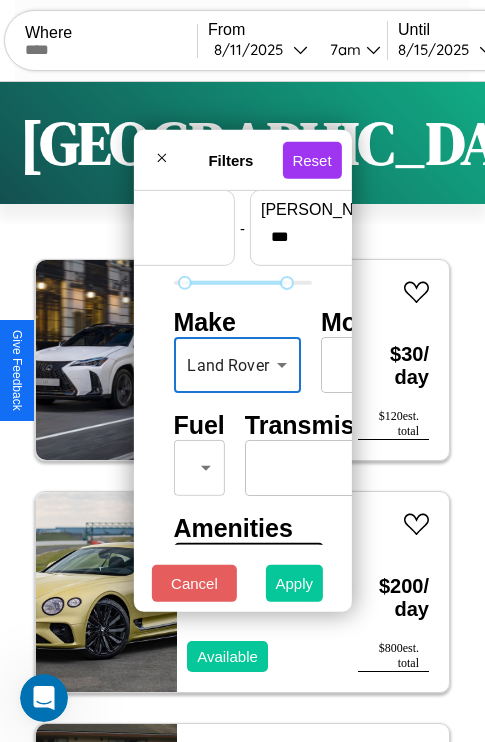 click on "Apply" at bounding box center (295, 583) 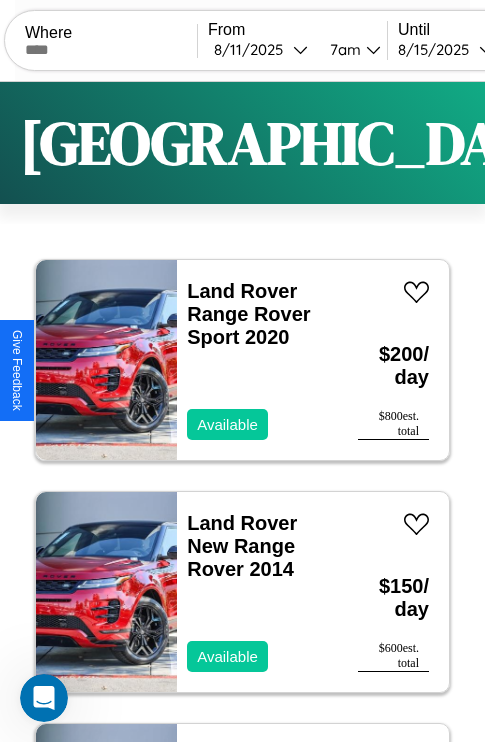 scroll, scrollTop: 95, scrollLeft: 0, axis: vertical 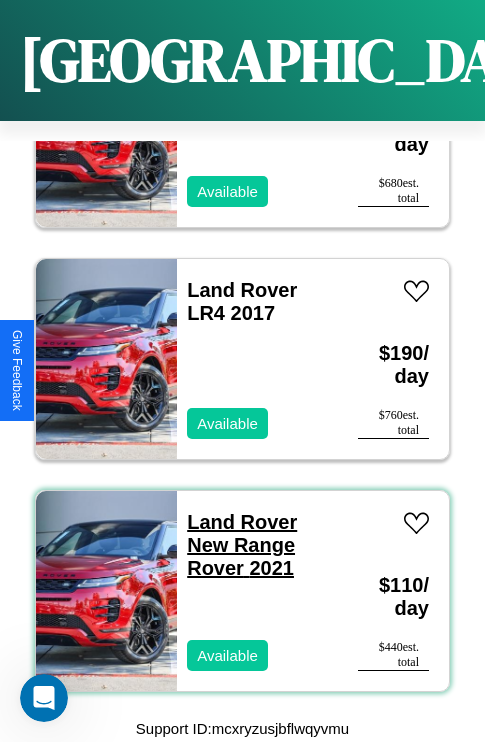 click on "Land Rover   New Range Rover   2021" at bounding box center [242, 545] 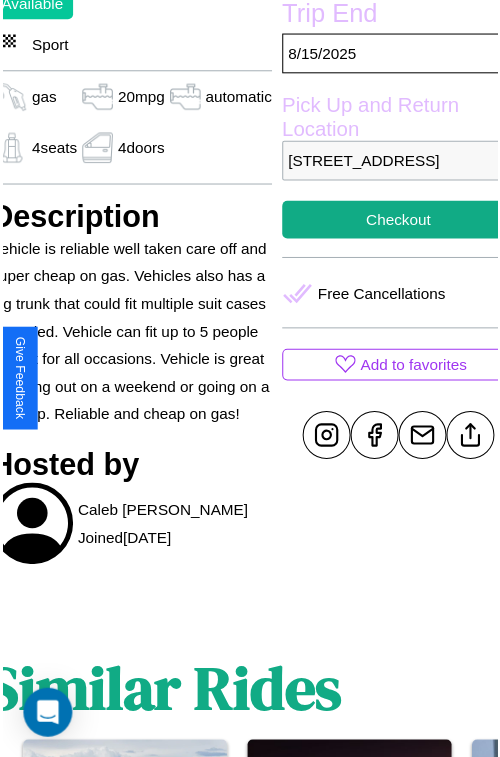 scroll, scrollTop: 600, scrollLeft: 84, axis: both 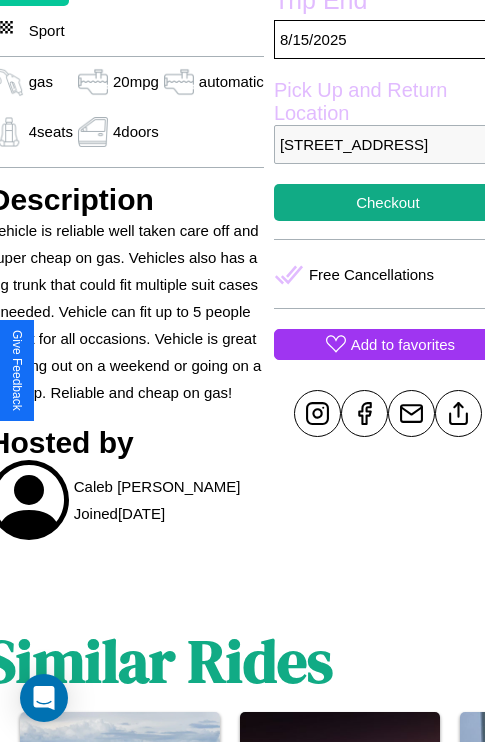 click on "Add to favorites" at bounding box center [403, 344] 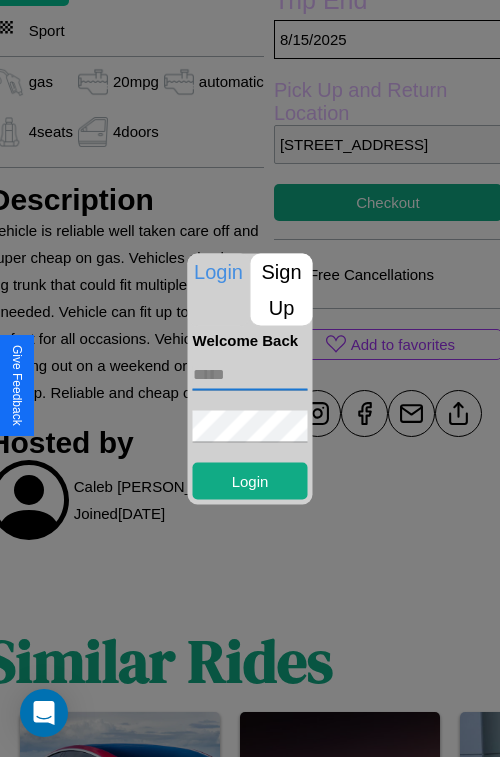 click at bounding box center [250, 374] 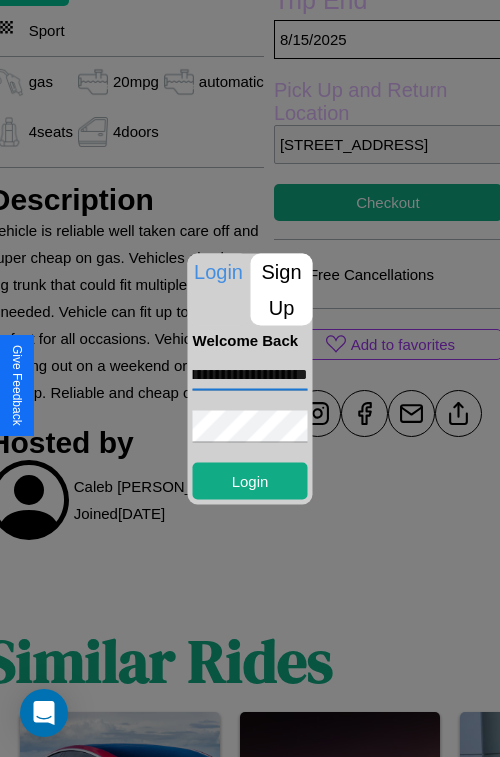 scroll, scrollTop: 0, scrollLeft: 67, axis: horizontal 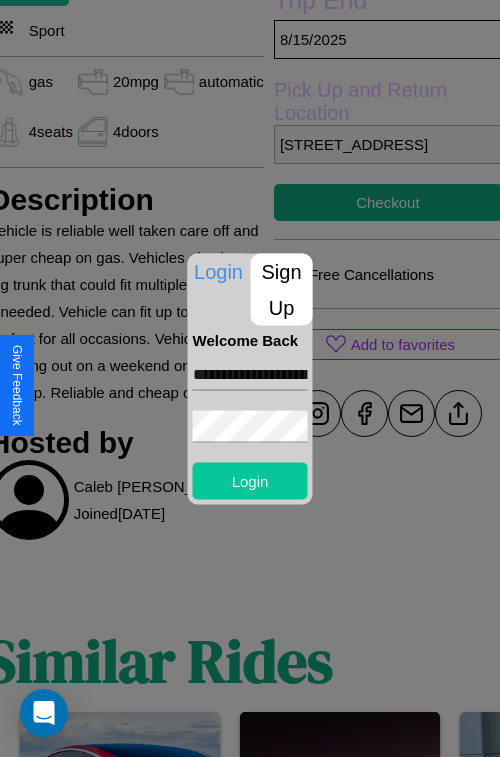 click on "Login" at bounding box center [250, 480] 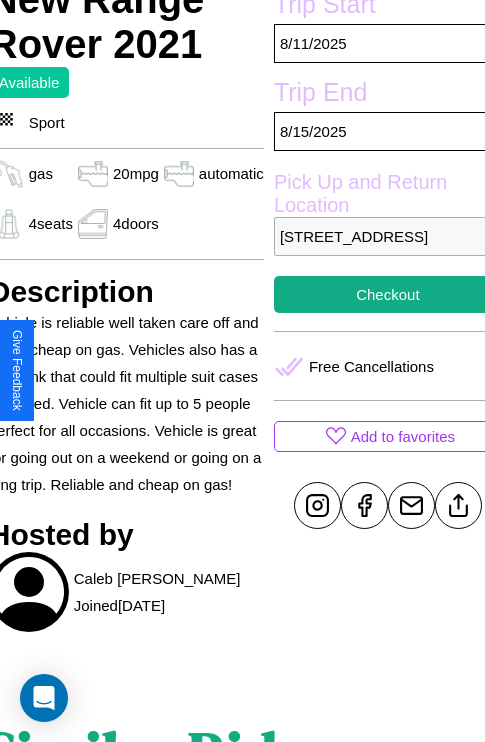 scroll, scrollTop: 458, scrollLeft: 84, axis: both 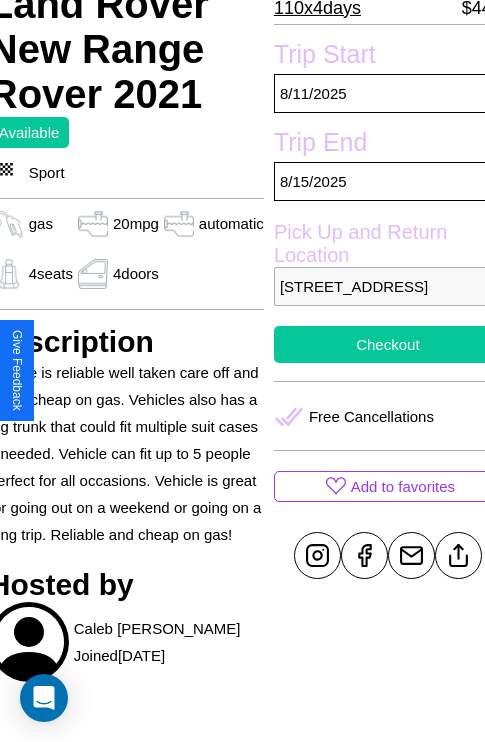 click on "Checkout" at bounding box center (388, 344) 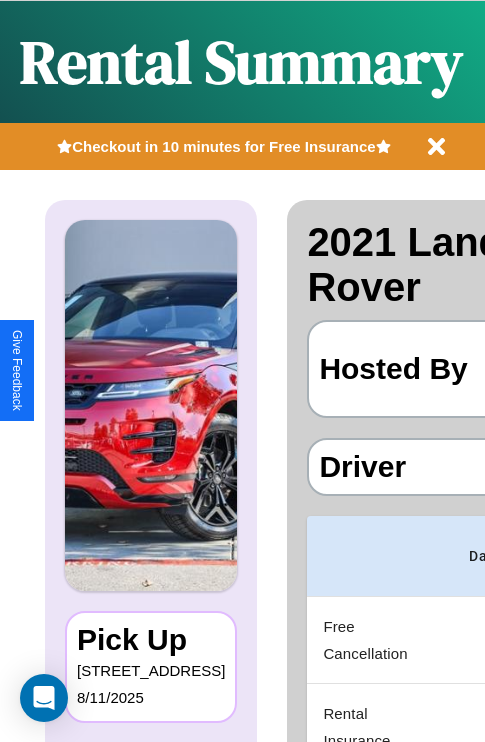 scroll, scrollTop: 4, scrollLeft: 378, axis: both 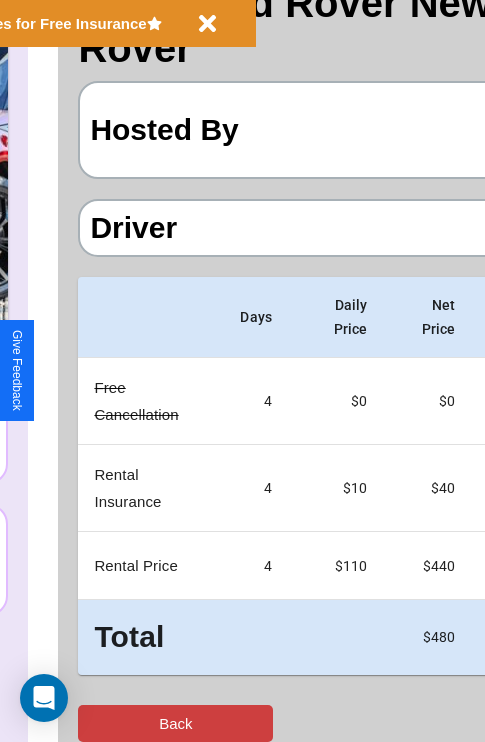 click on "Back" at bounding box center (175, 723) 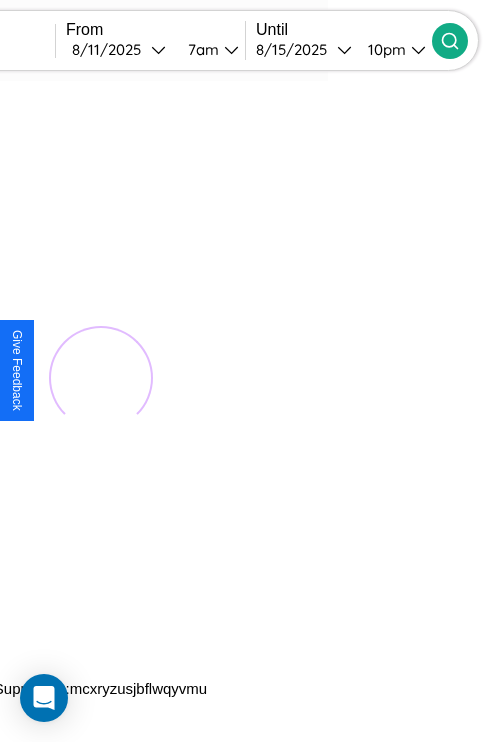 scroll, scrollTop: 0, scrollLeft: 0, axis: both 